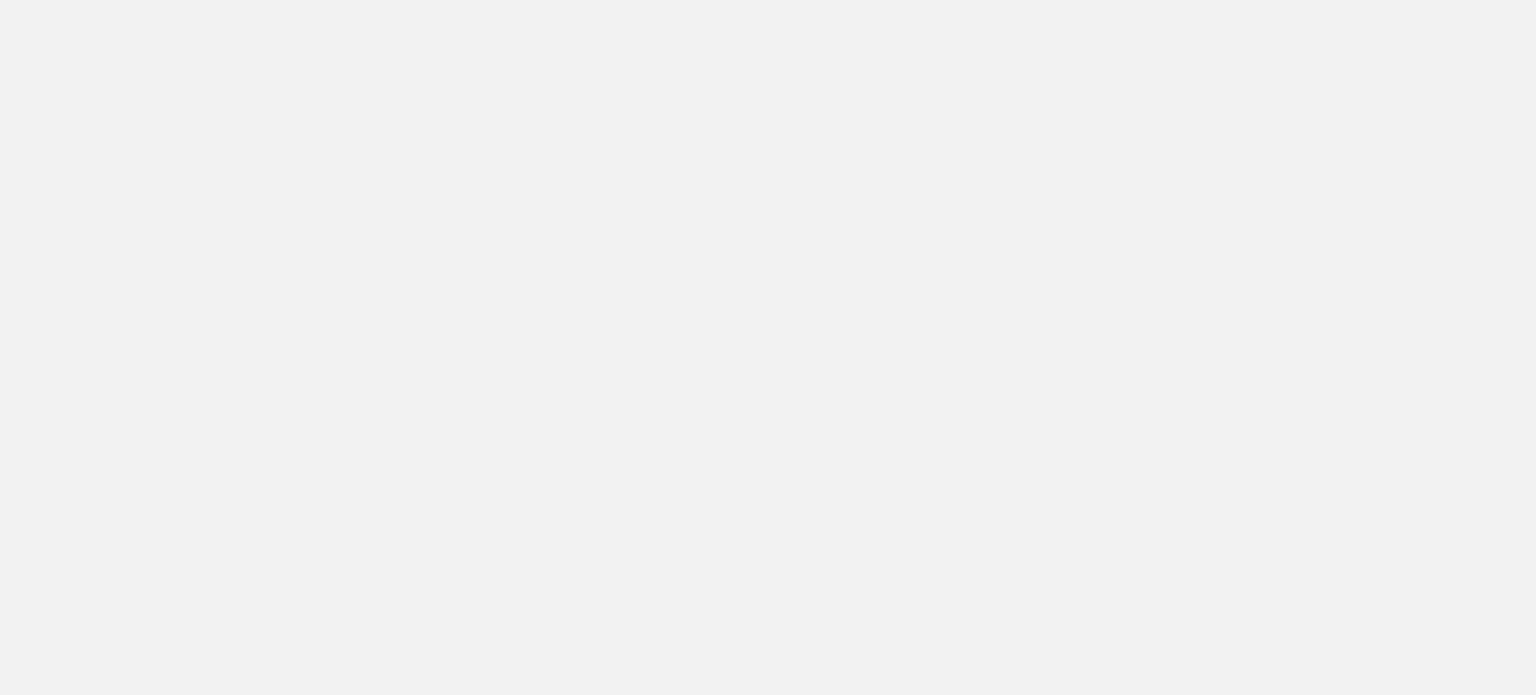 scroll, scrollTop: 0, scrollLeft: 0, axis: both 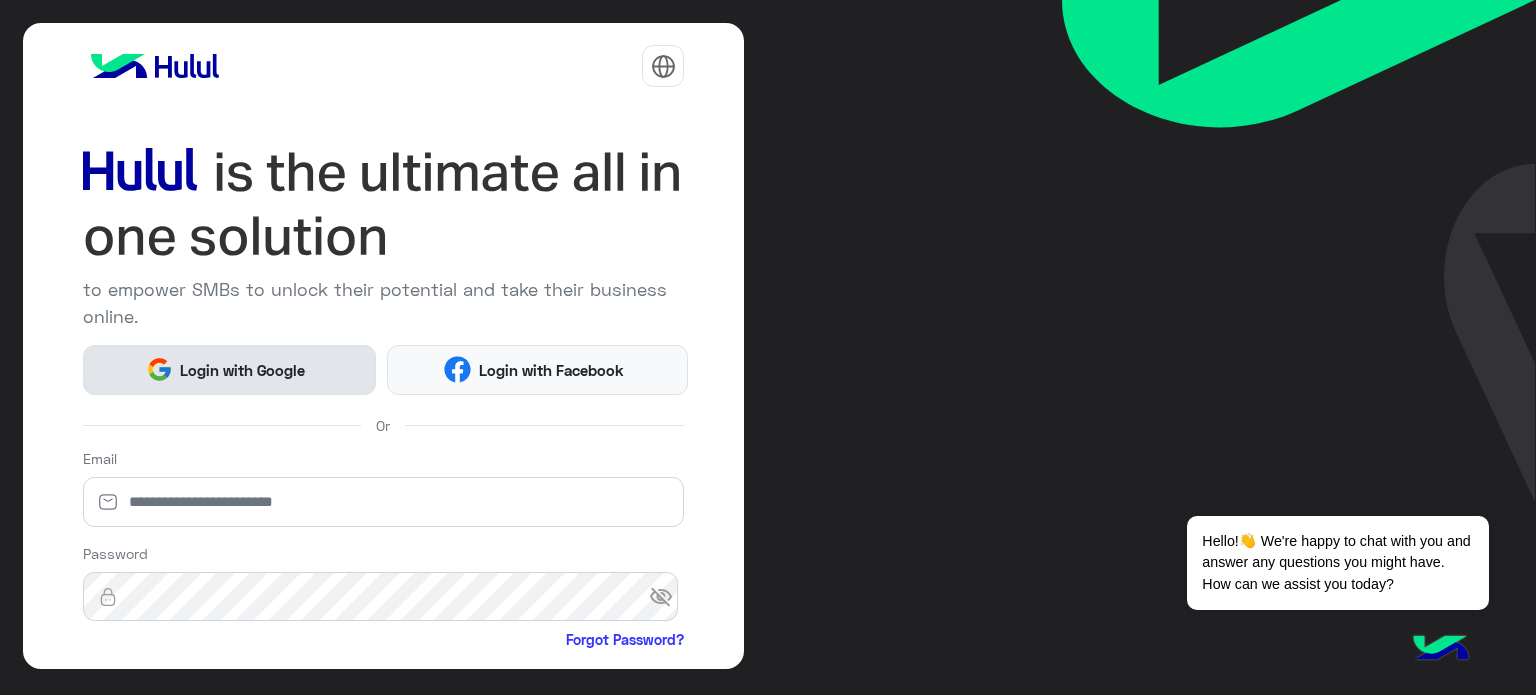 click on "Login with Google" 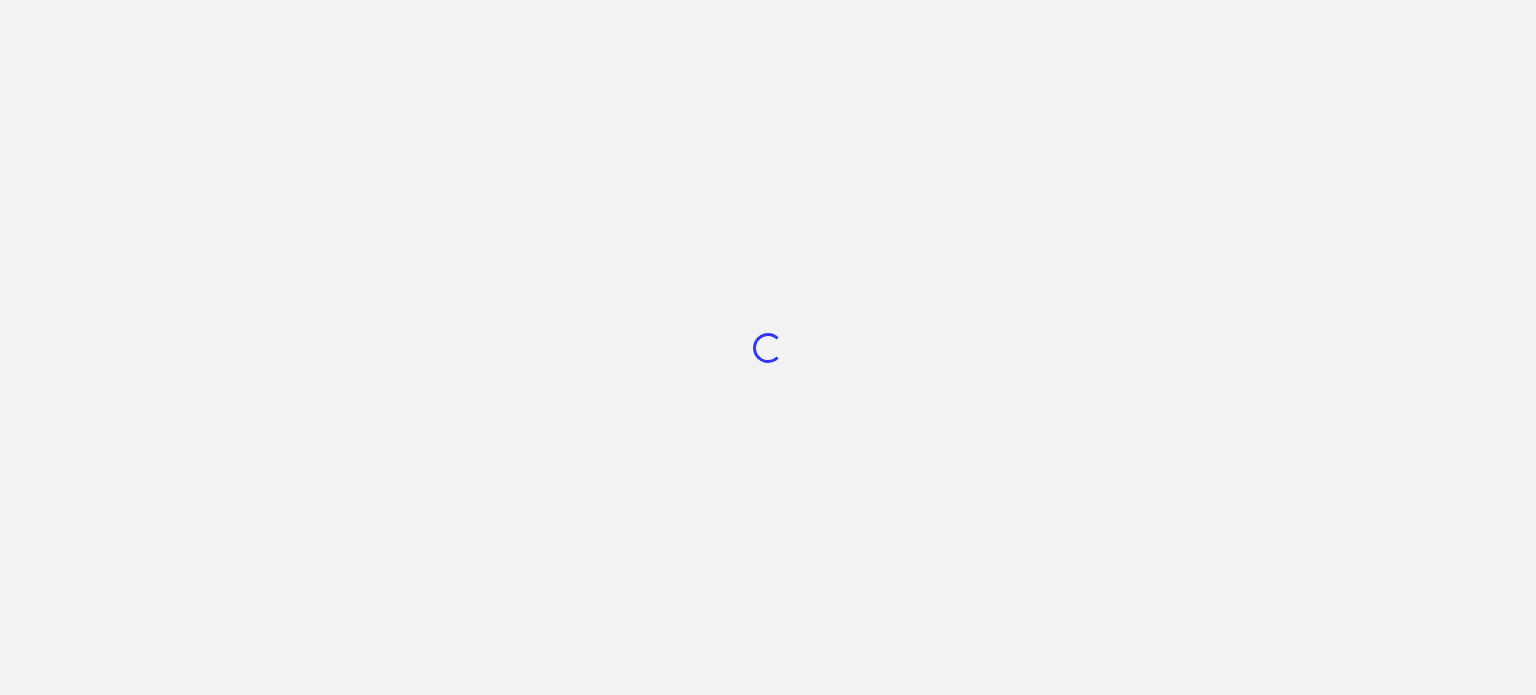 scroll, scrollTop: 0, scrollLeft: 0, axis: both 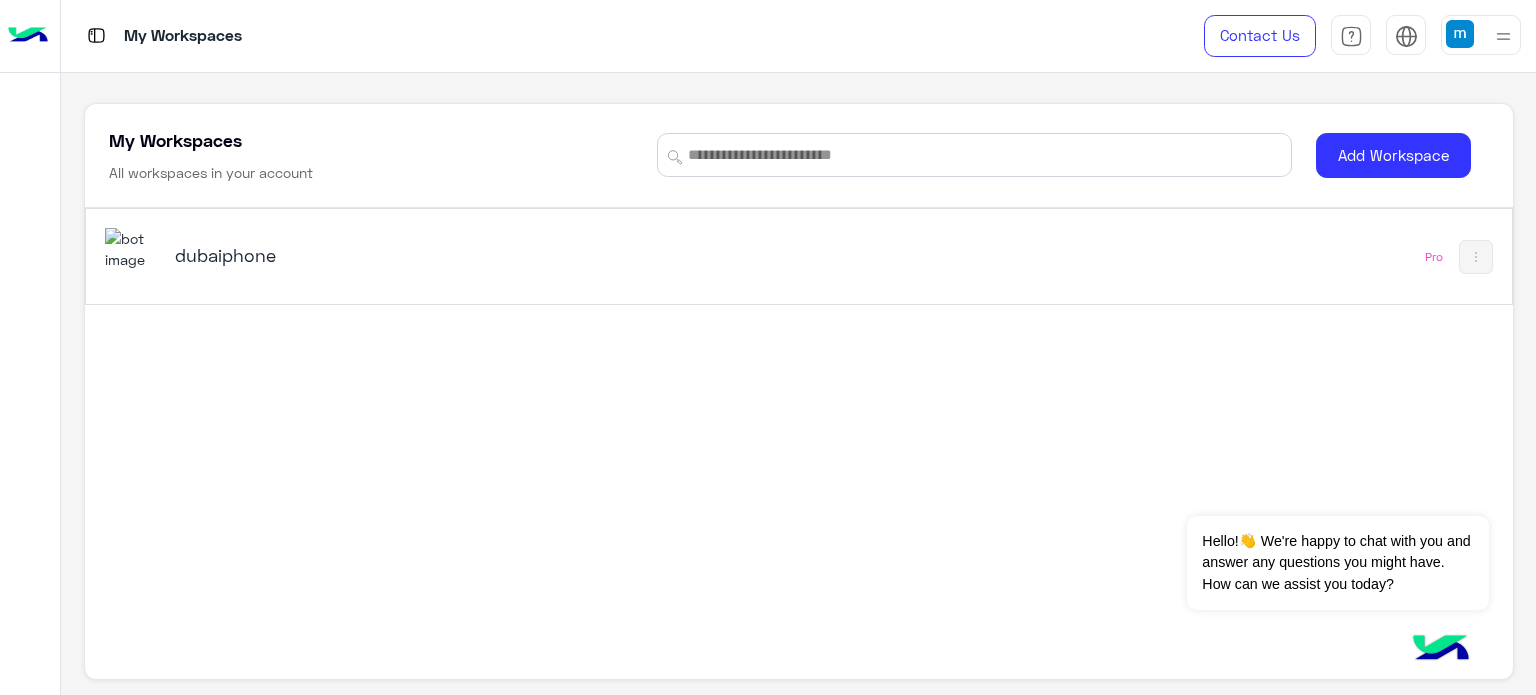 click on "dubaiphone" at bounding box center [425, 255] 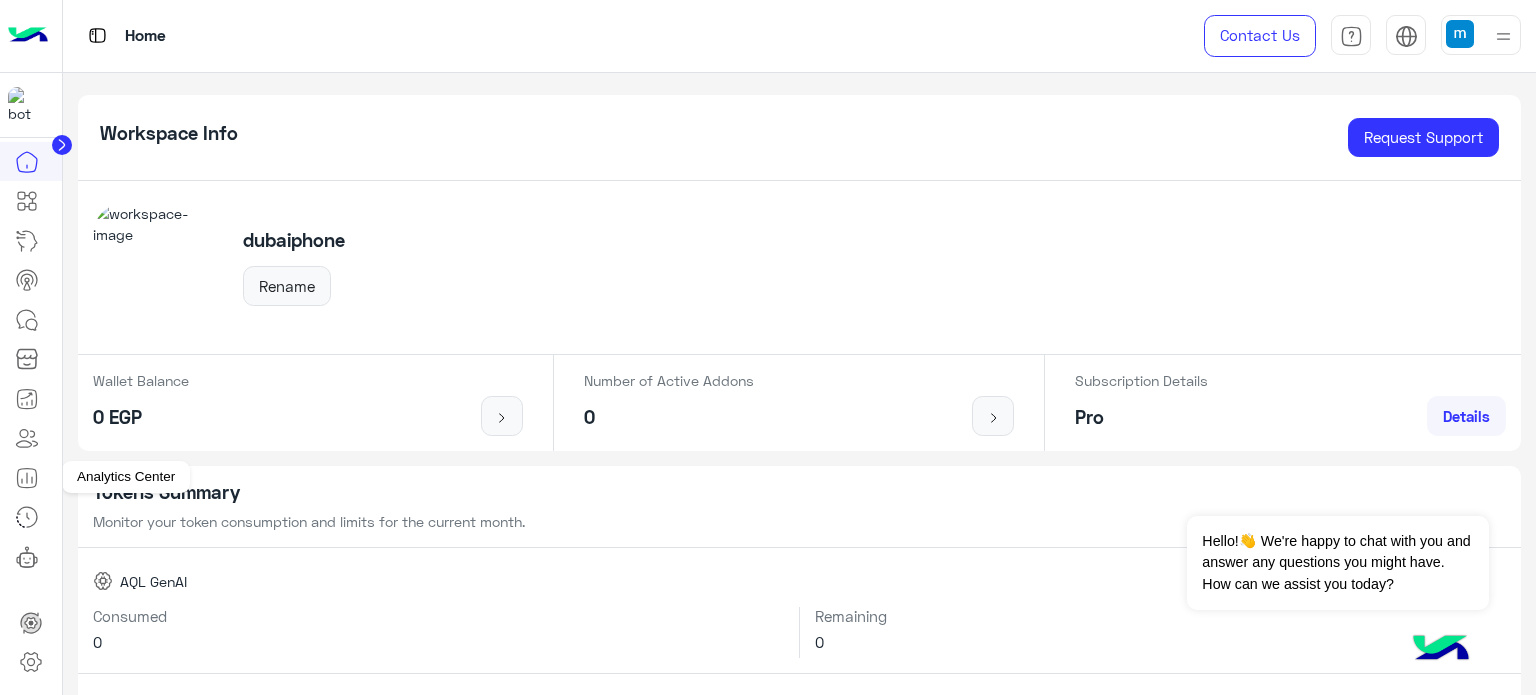 click 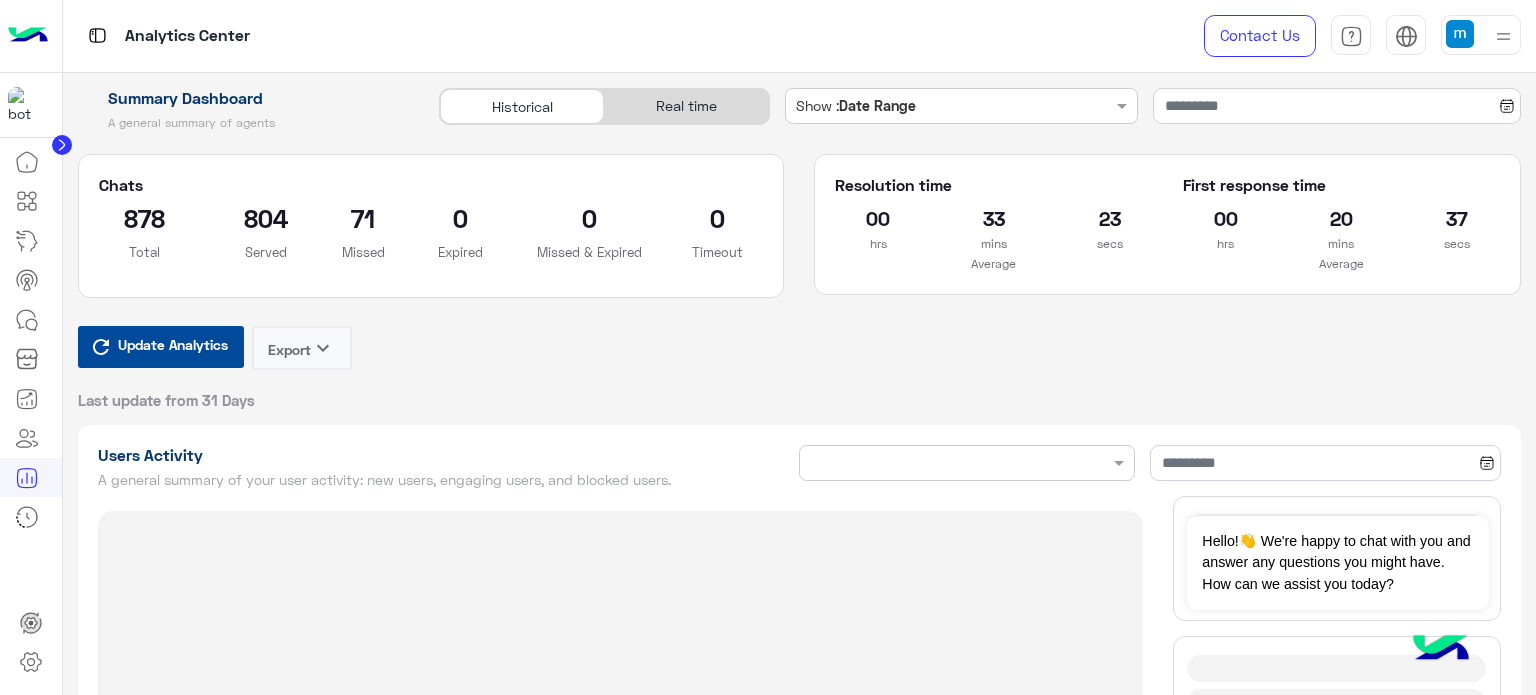 type on "**********" 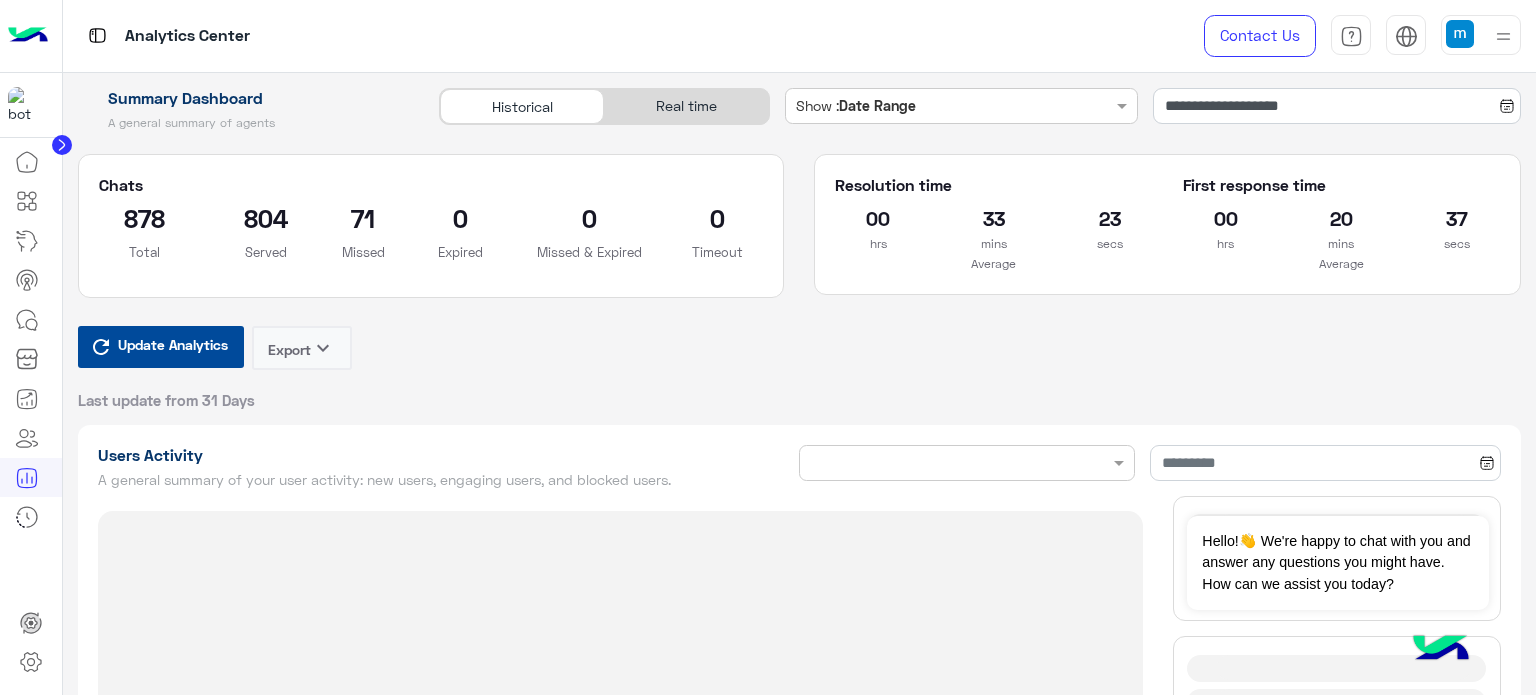 type on "**********" 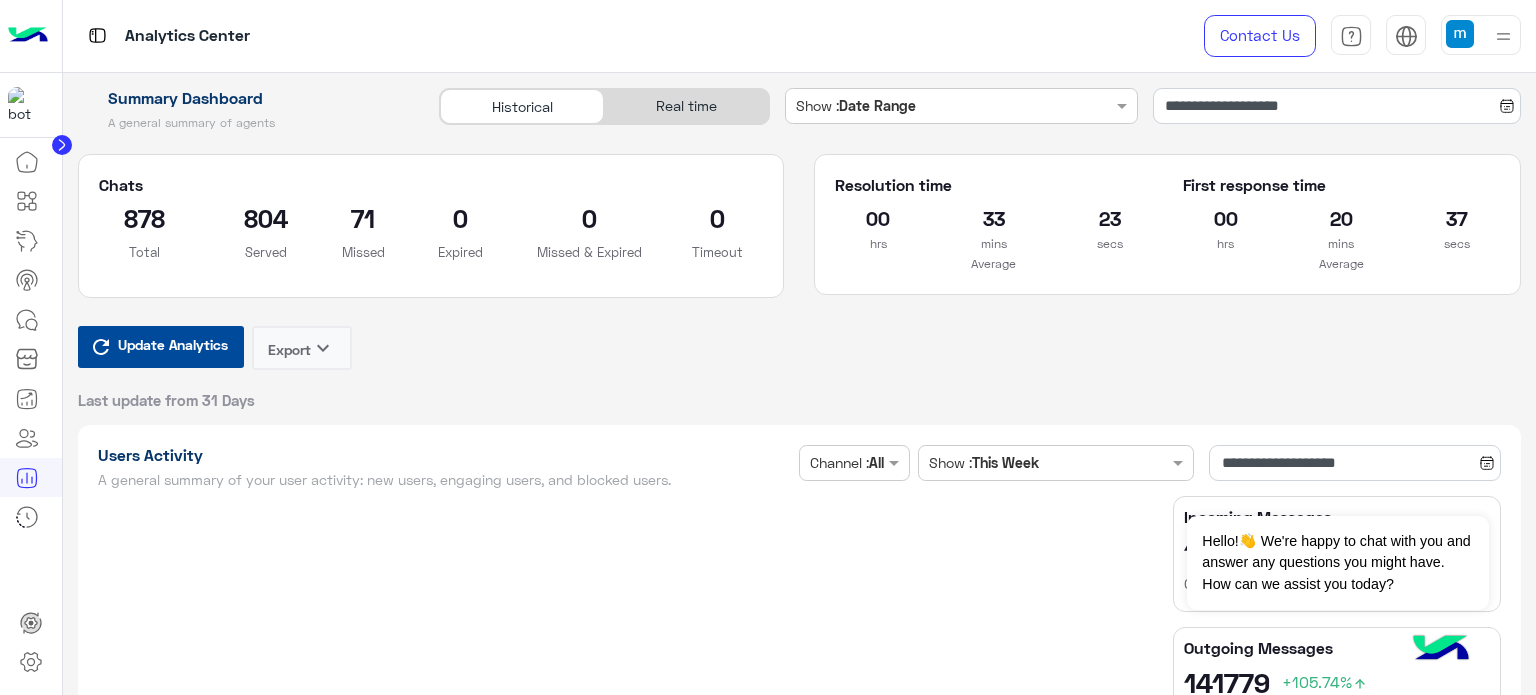 type on "**********" 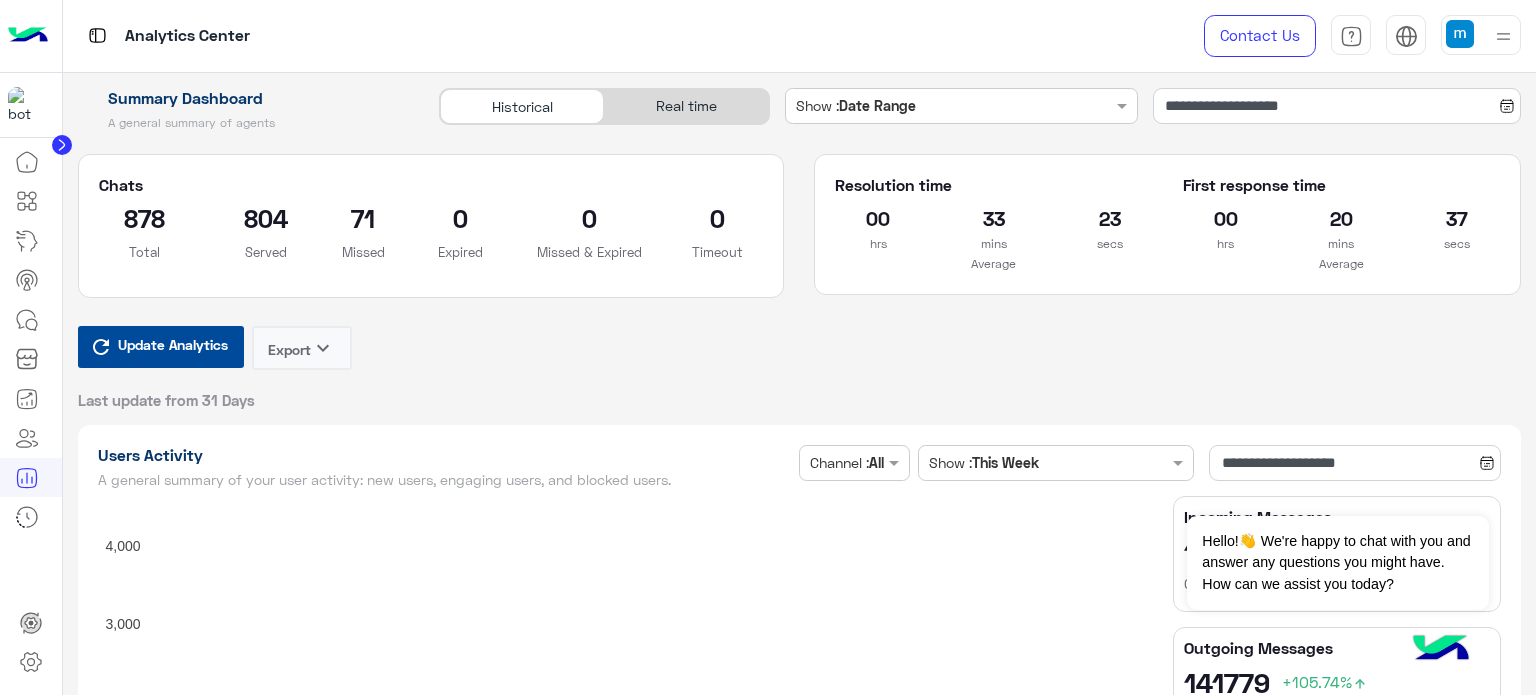 type on "**********" 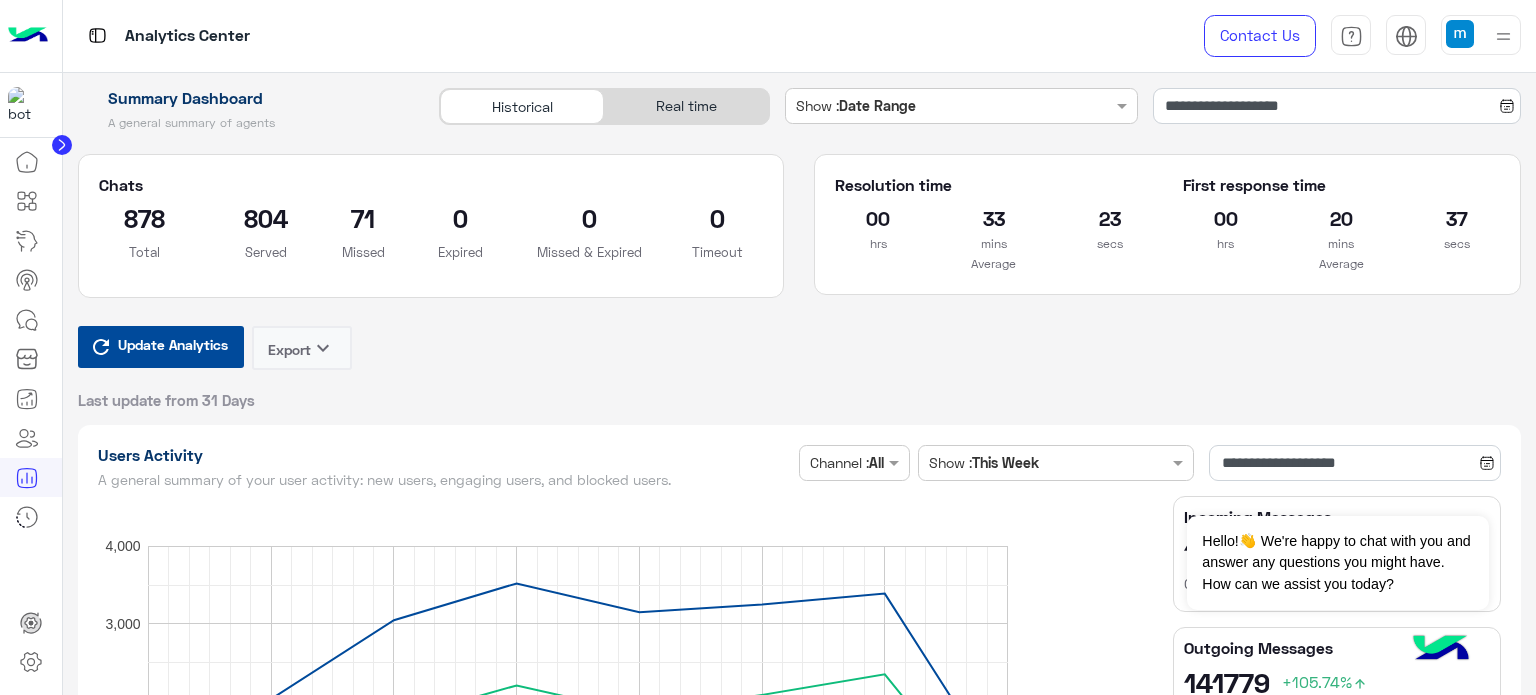 type on "**********" 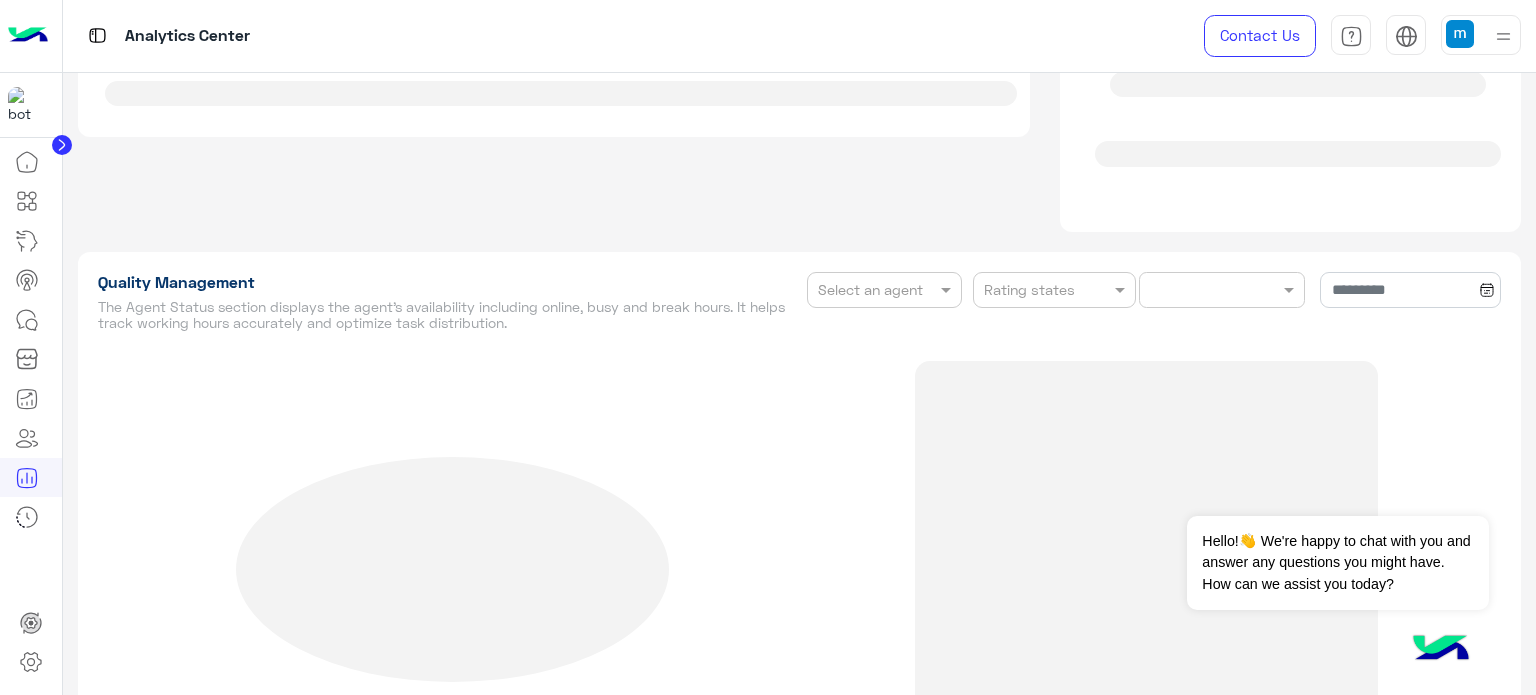 scroll, scrollTop: 2900, scrollLeft: 0, axis: vertical 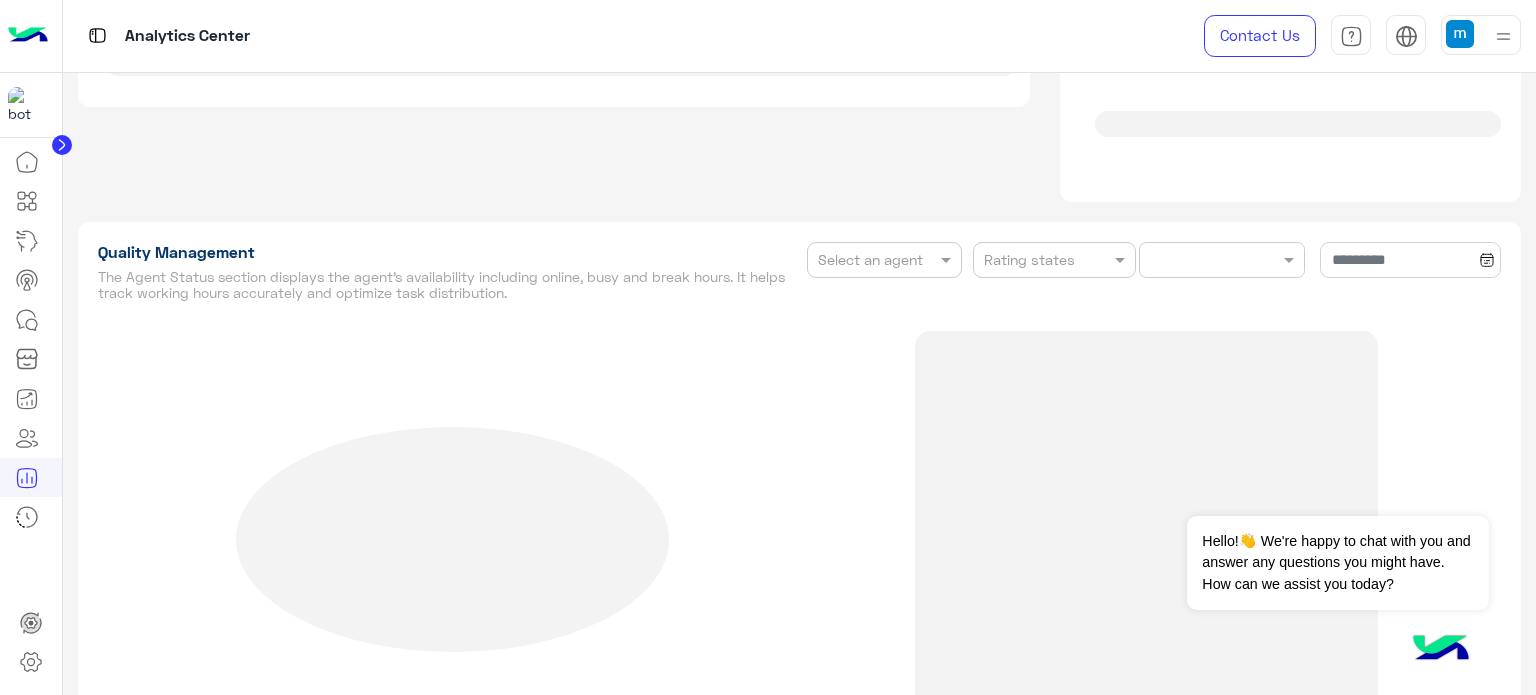 type on "**********" 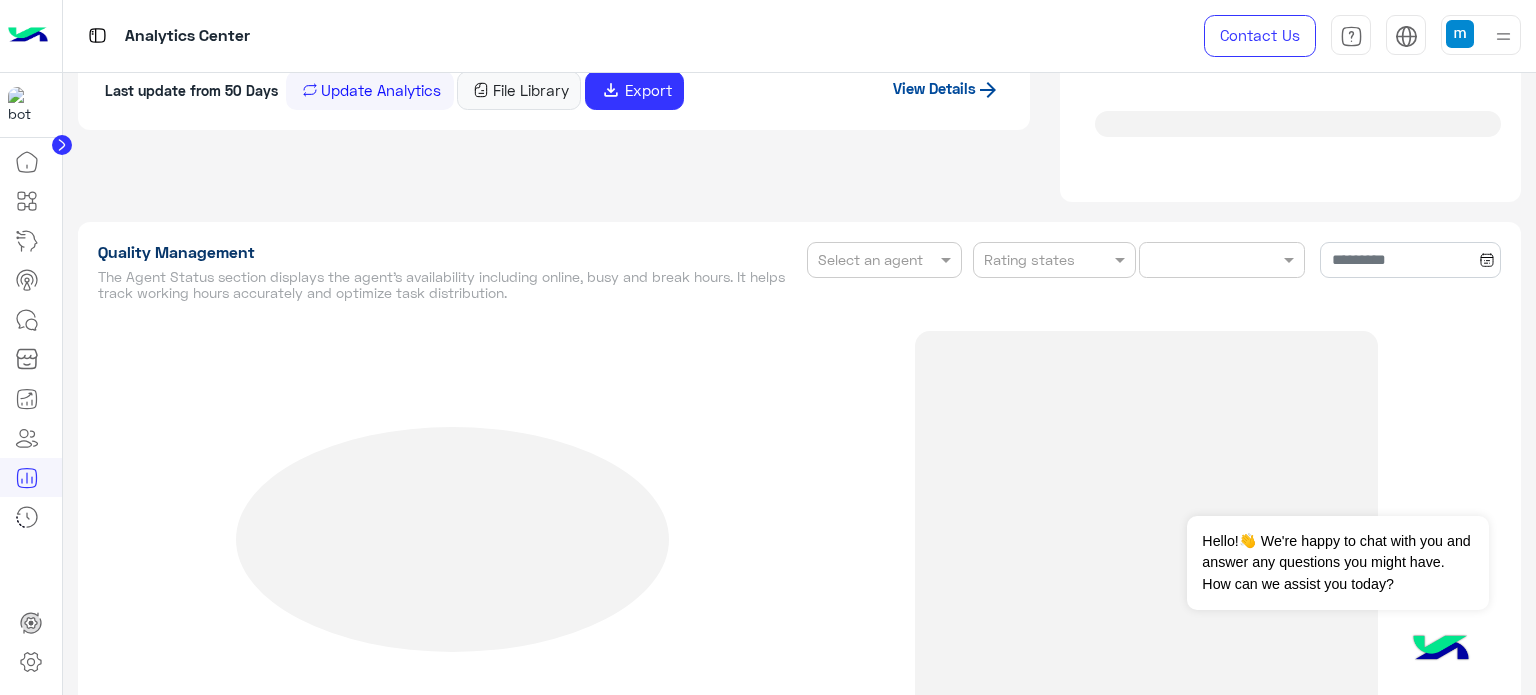 type on "**********" 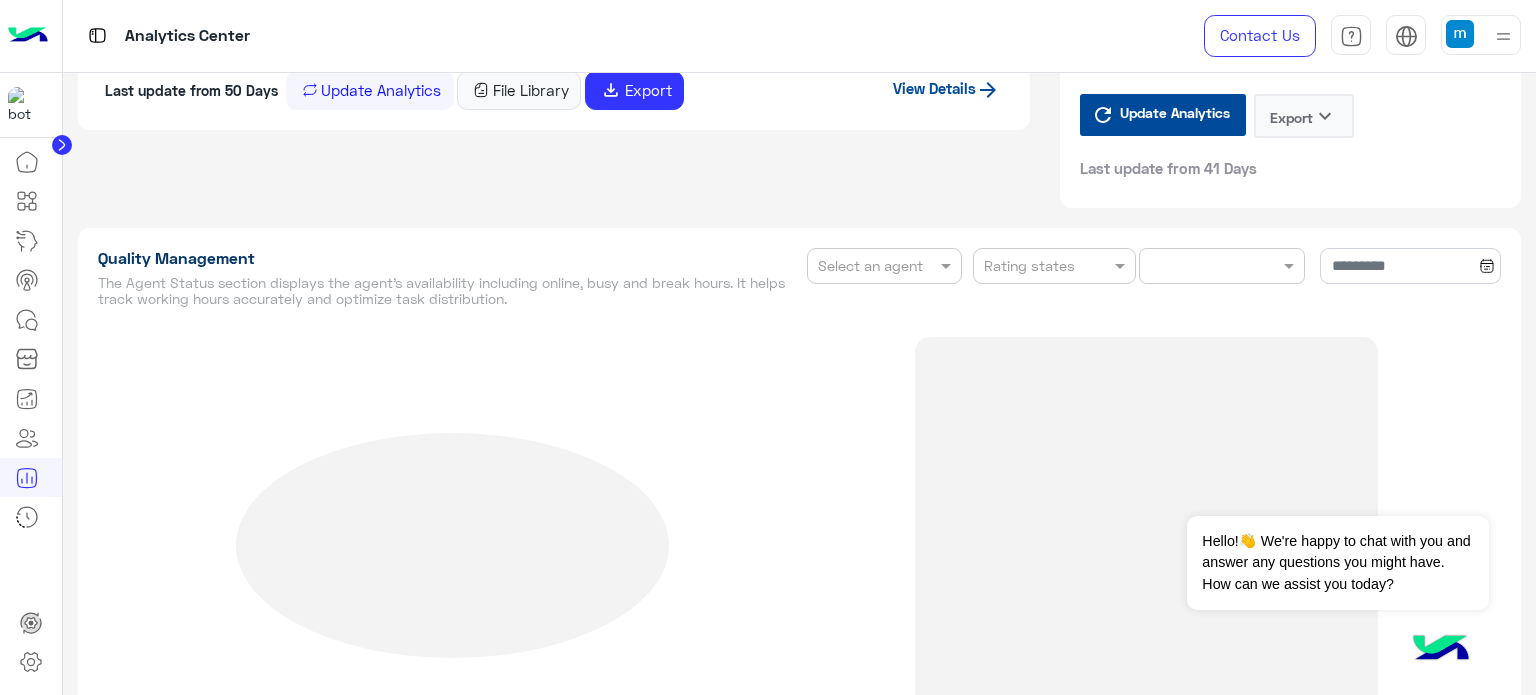 type on "**********" 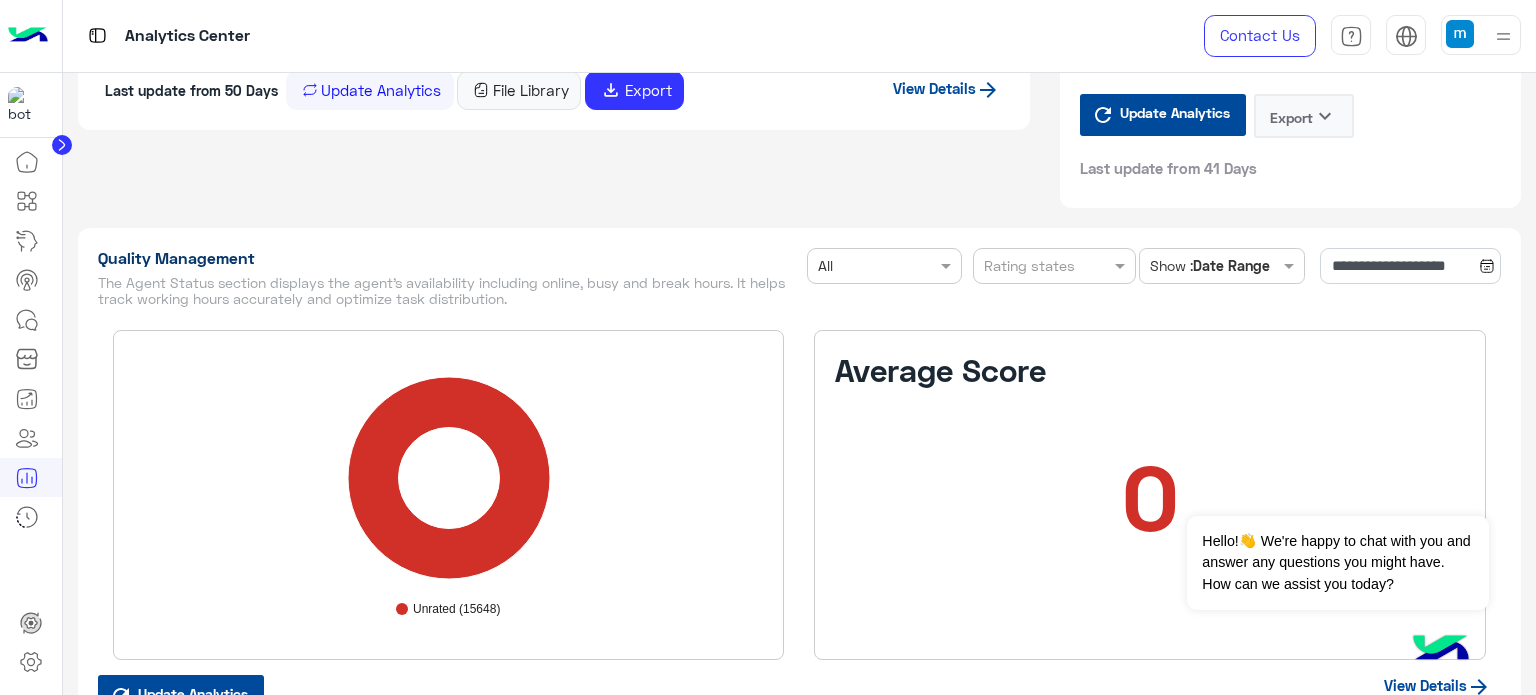 type on "**********" 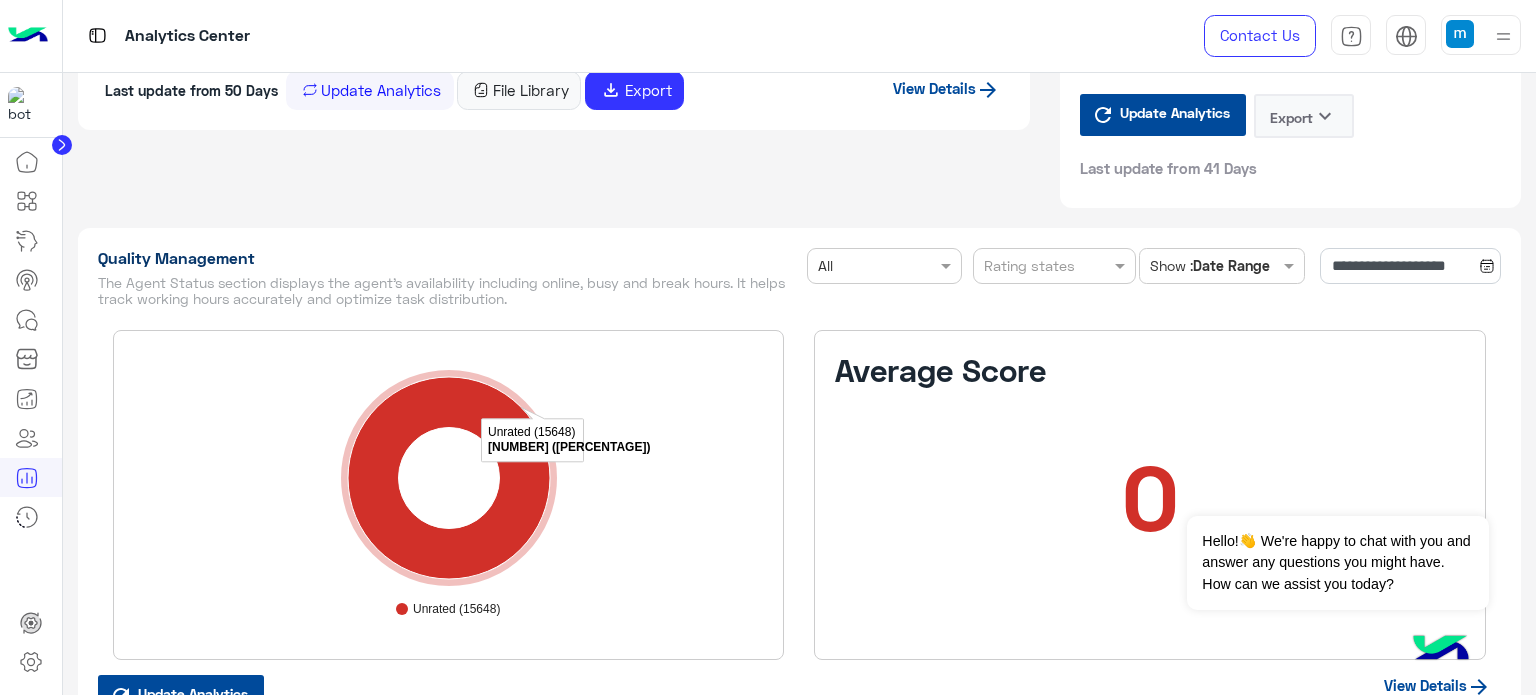 type on "**********" 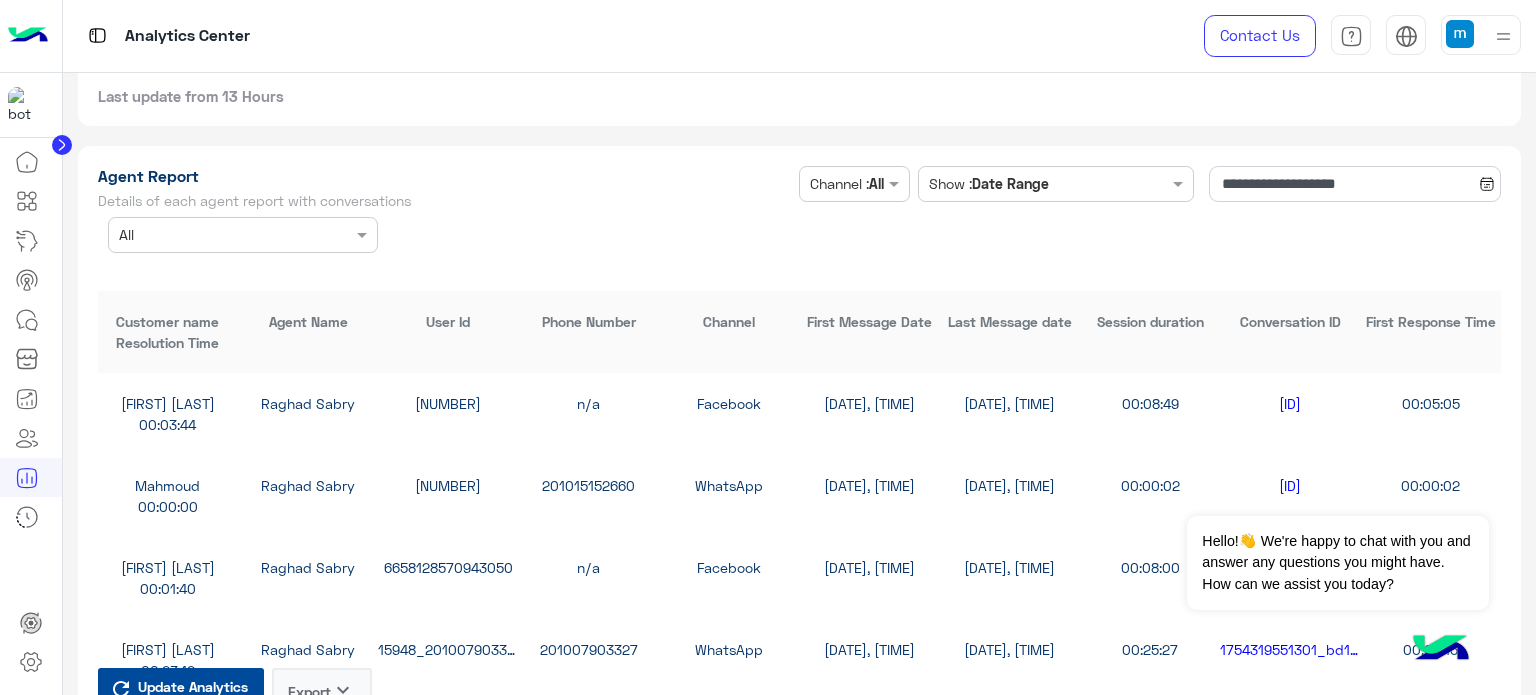 scroll, scrollTop: 5300, scrollLeft: 0, axis: vertical 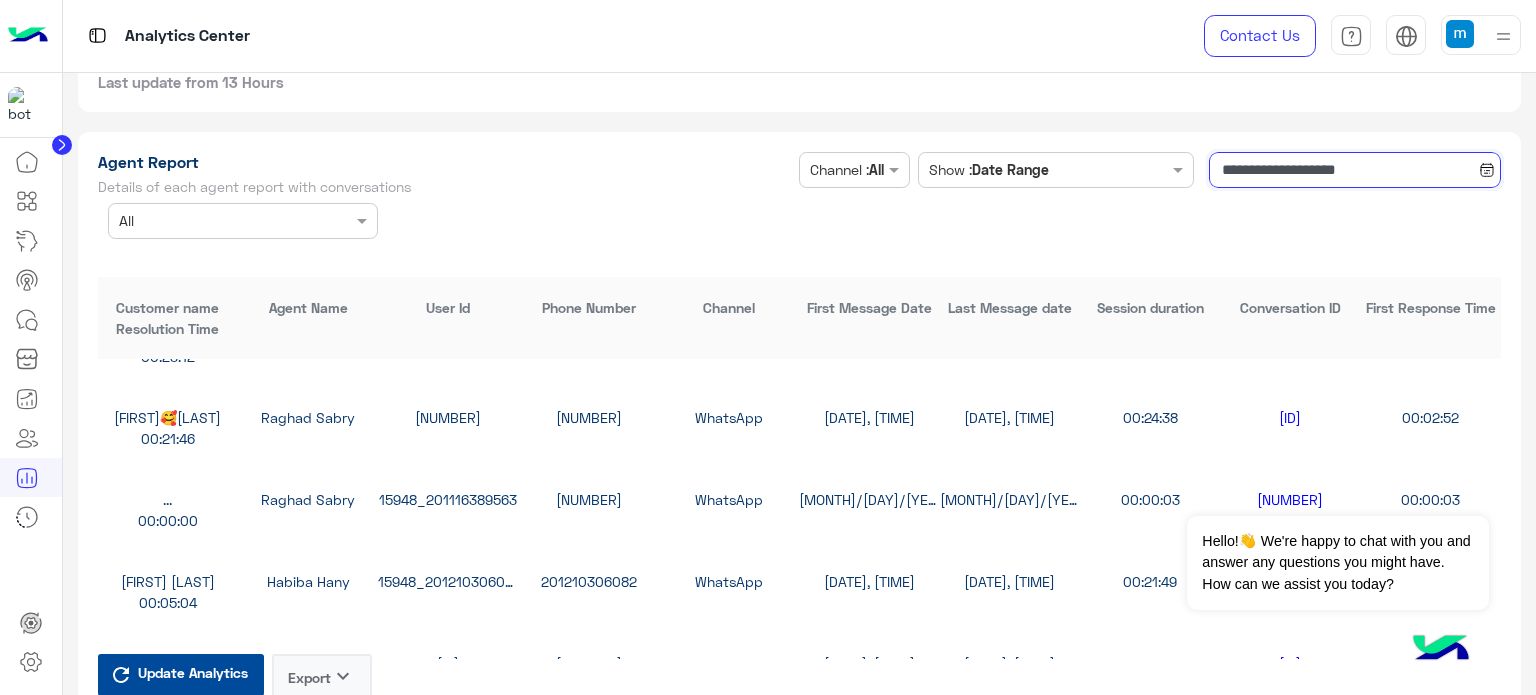 click on "**********" 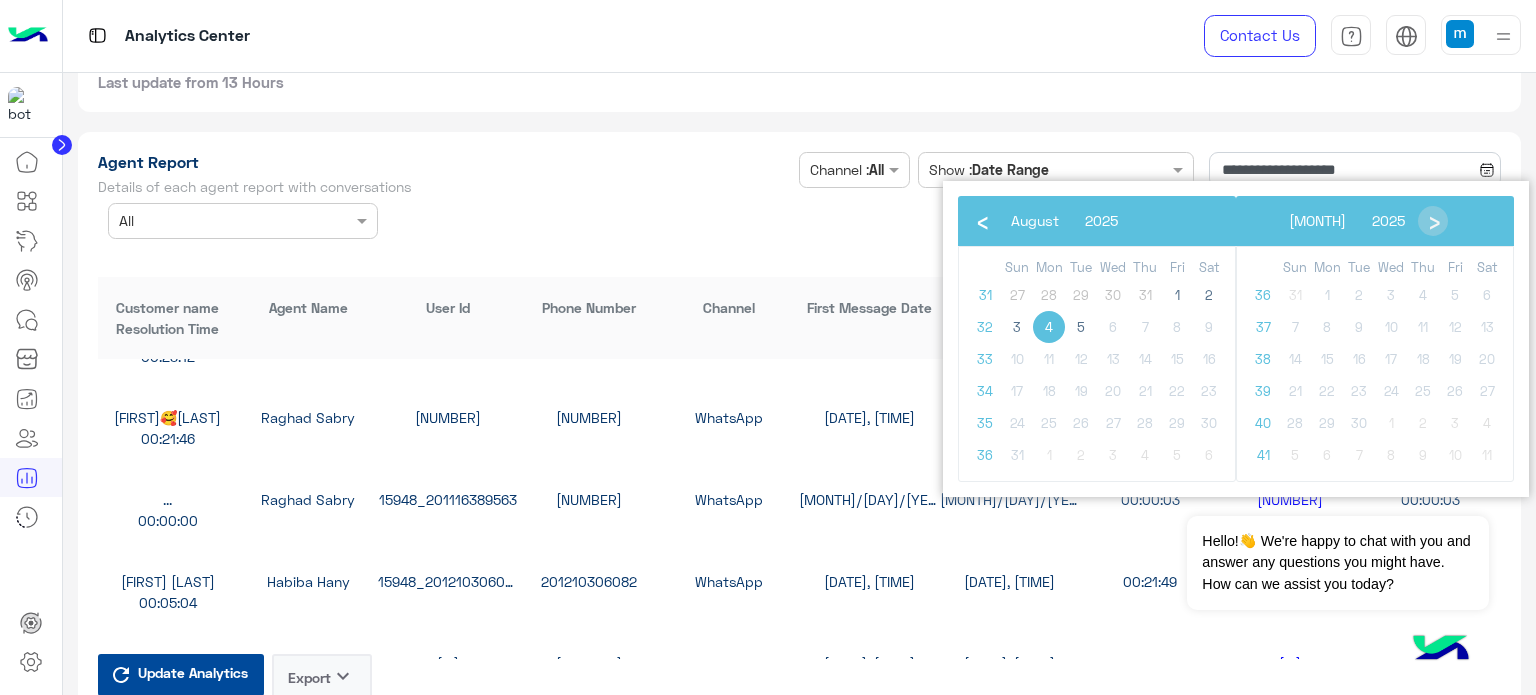 click on "4" 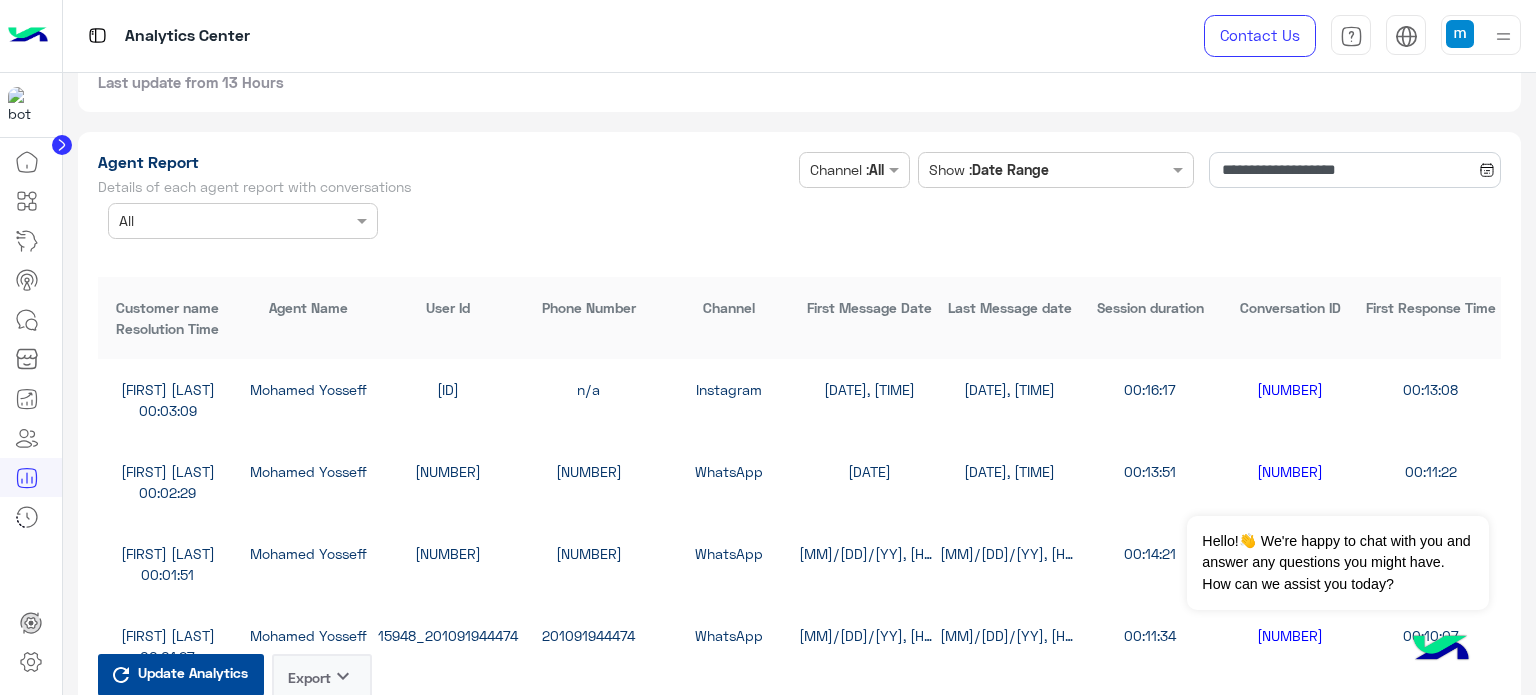 scroll, scrollTop: 5600, scrollLeft: 0, axis: vertical 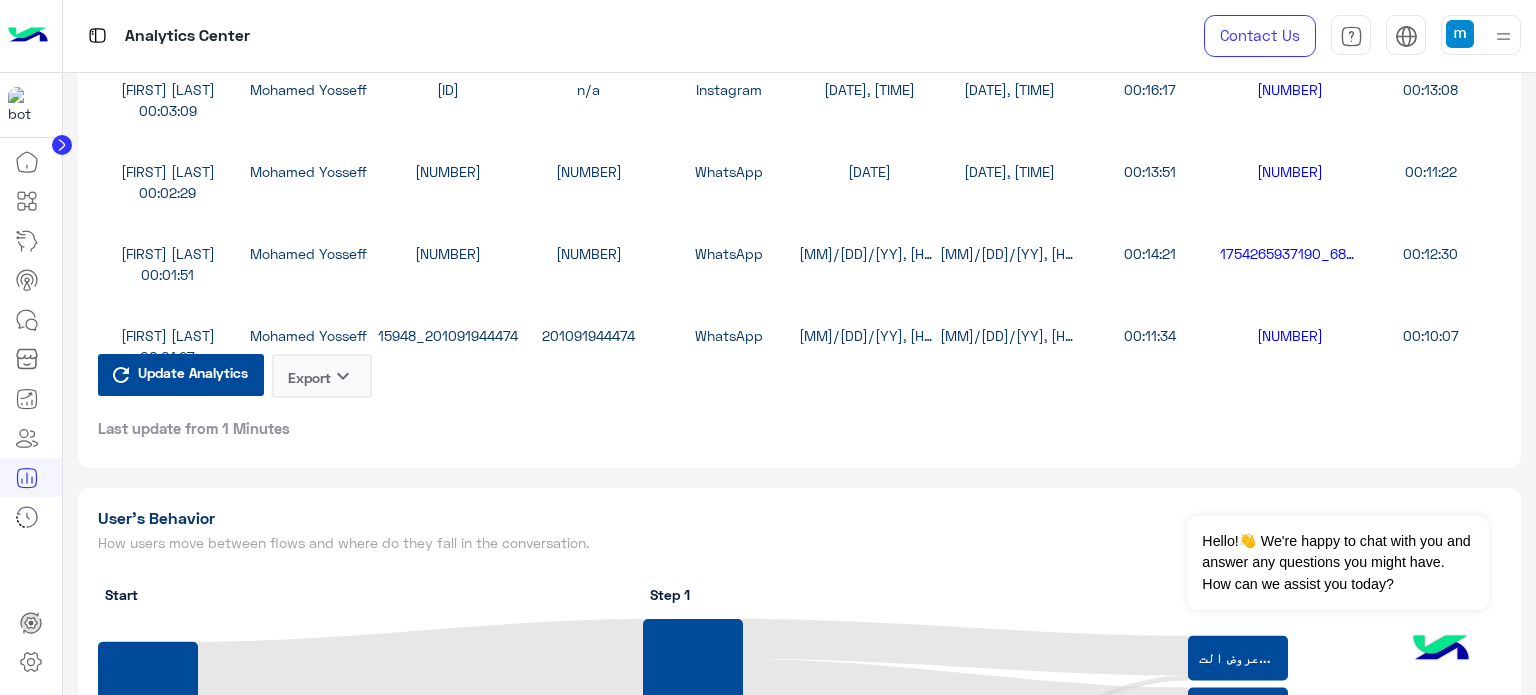 click on "Export   keyboard_arrow_down" 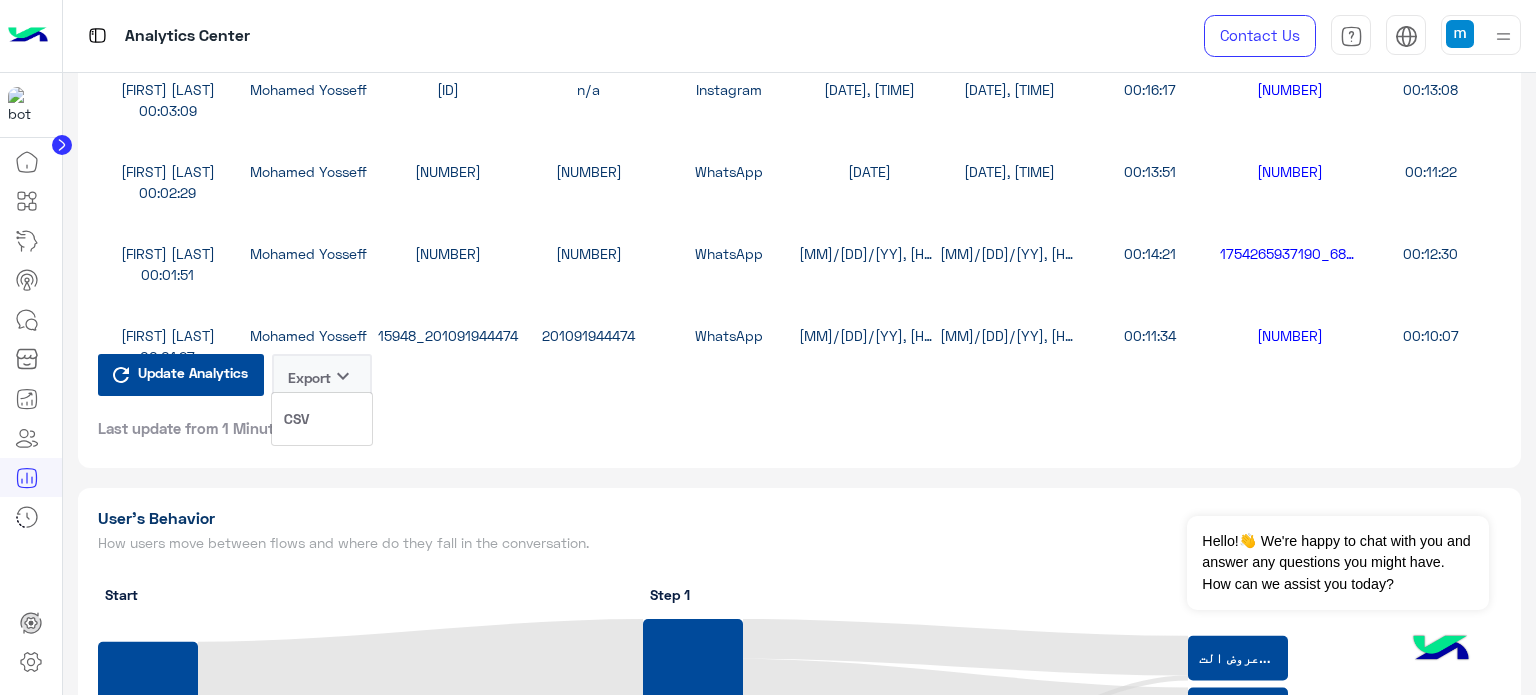 click on "CSV" 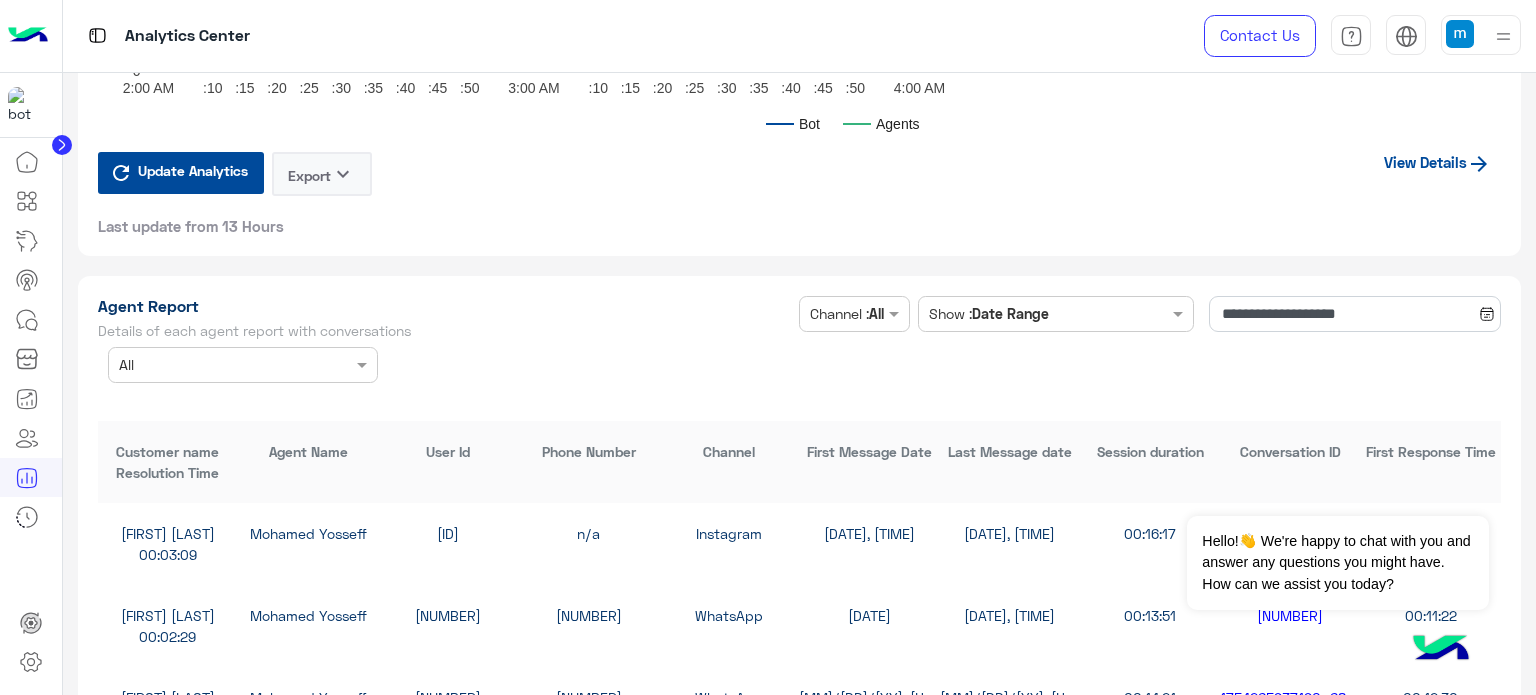scroll, scrollTop: 5000, scrollLeft: 0, axis: vertical 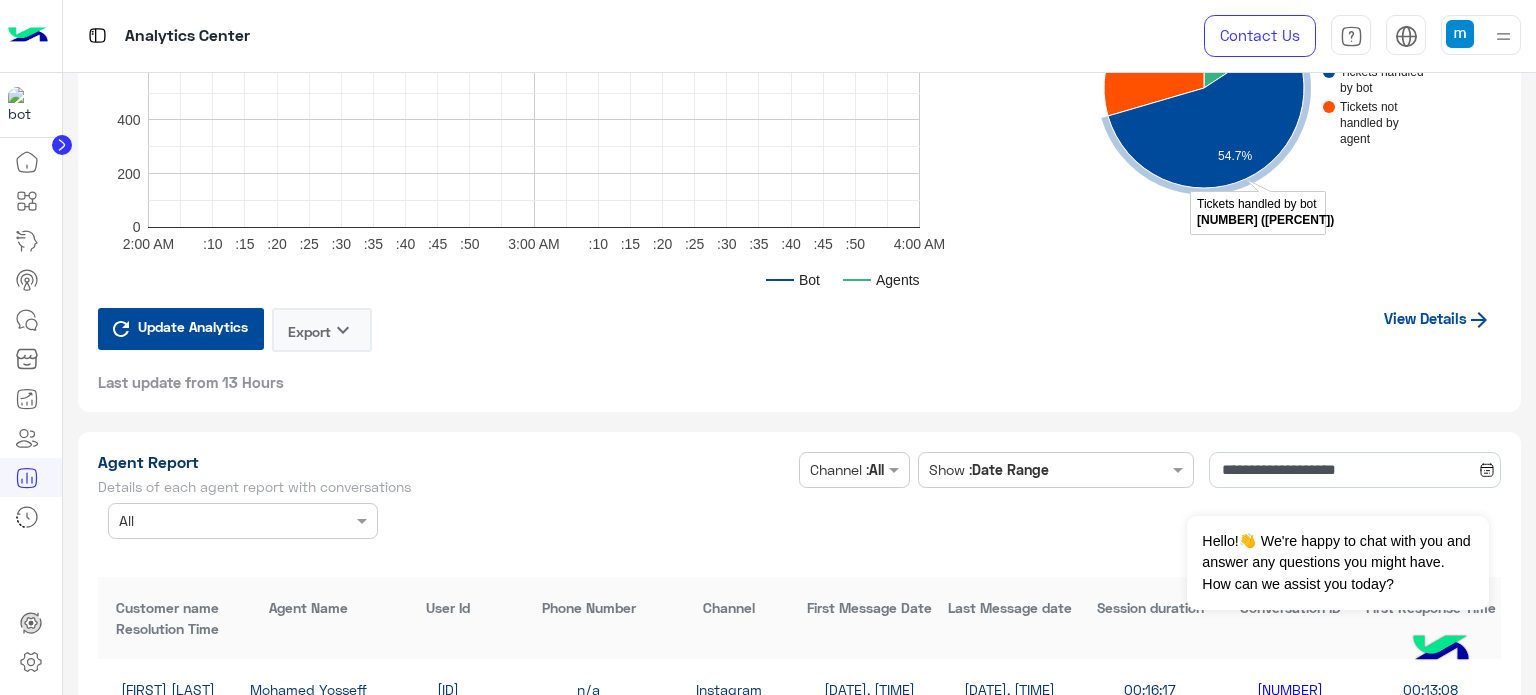 click on "View Details" 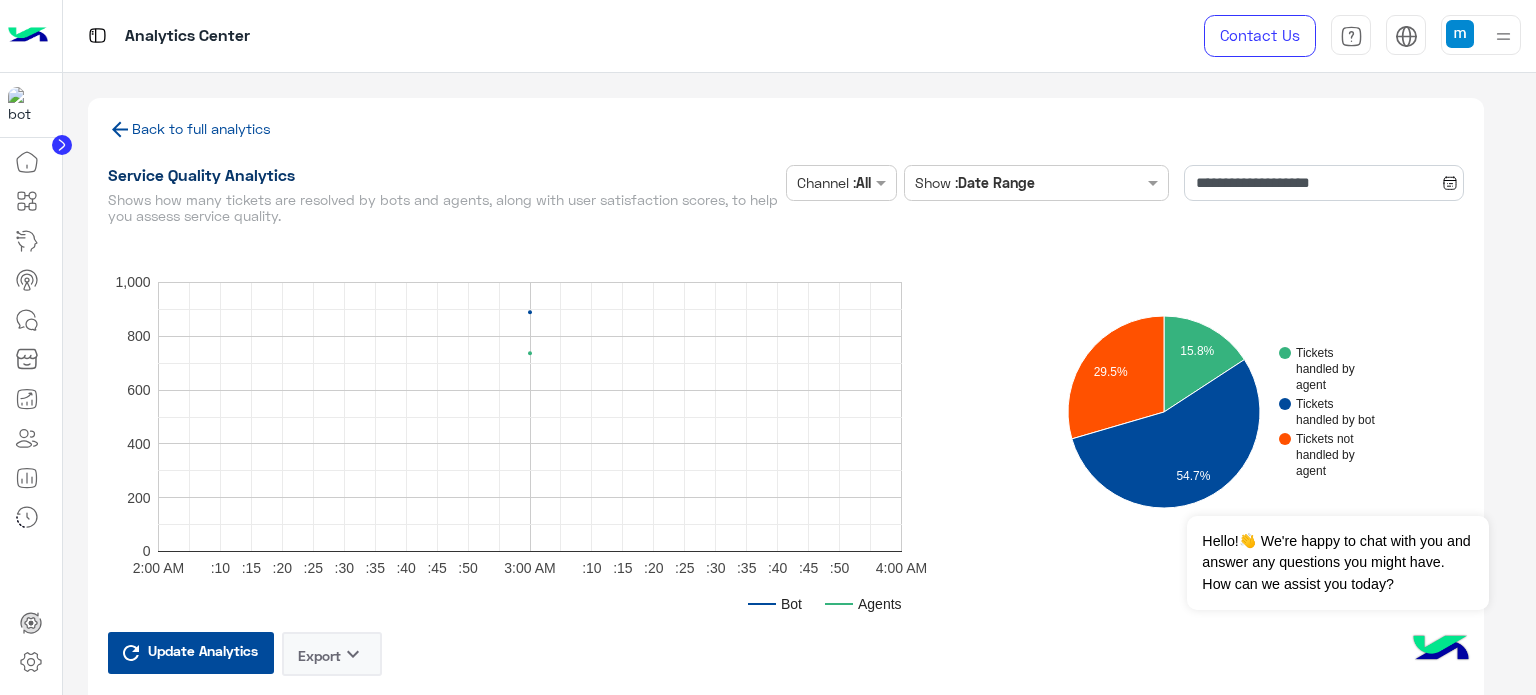 click on "**********" 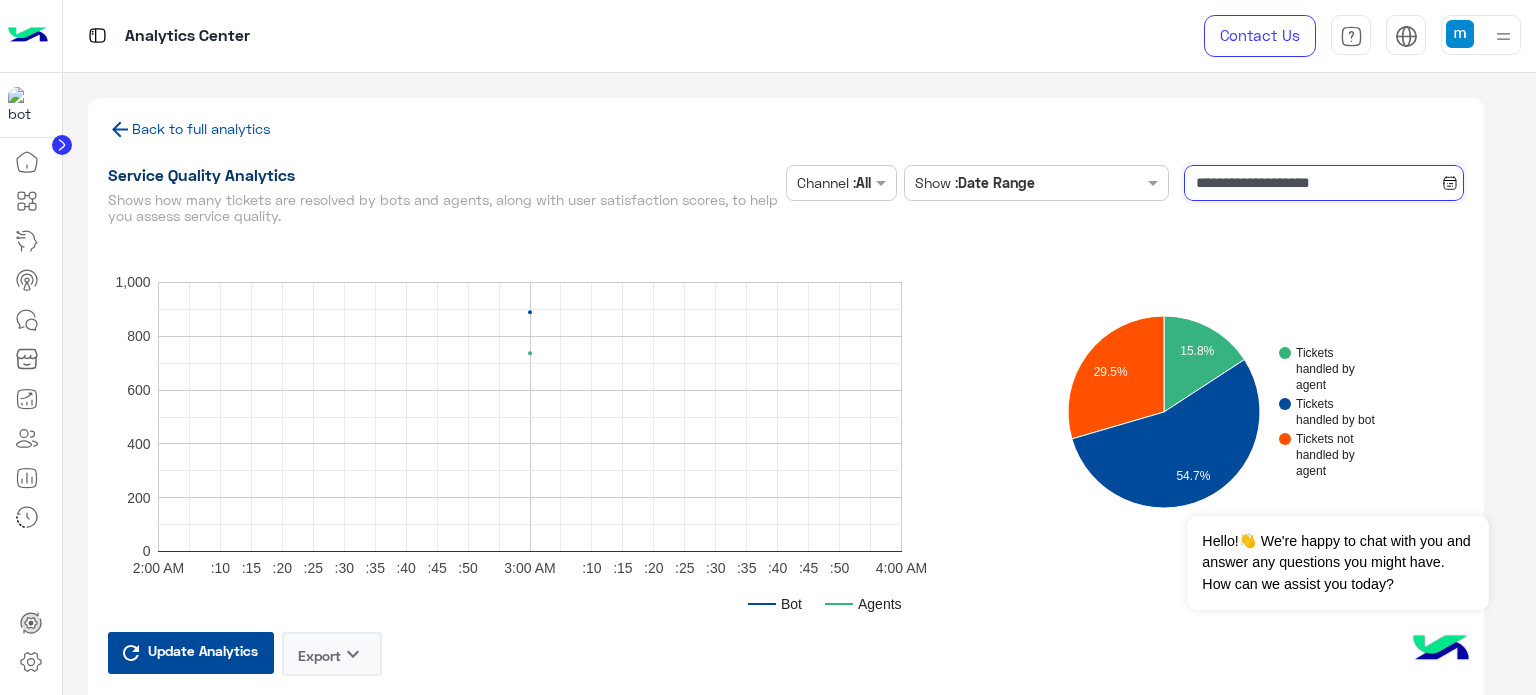 click on "**********" 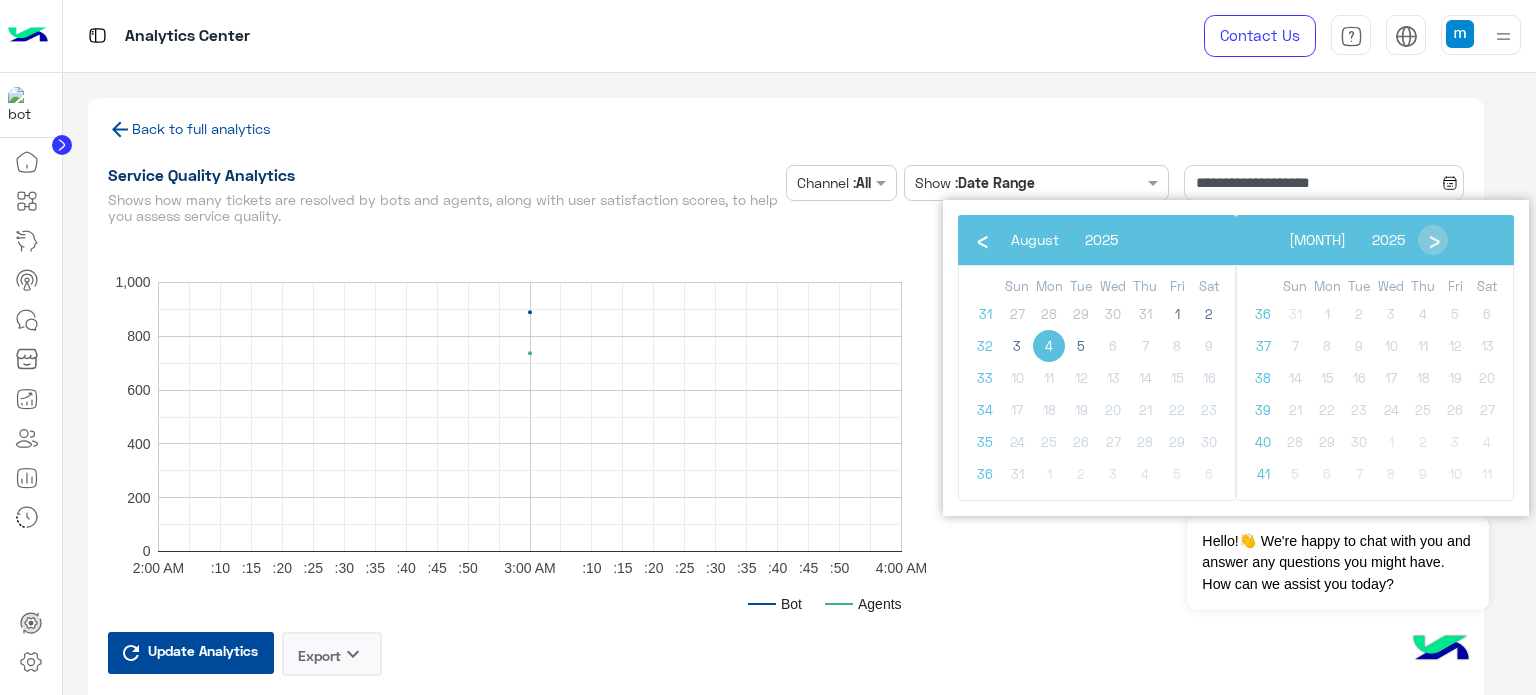 click on "4" 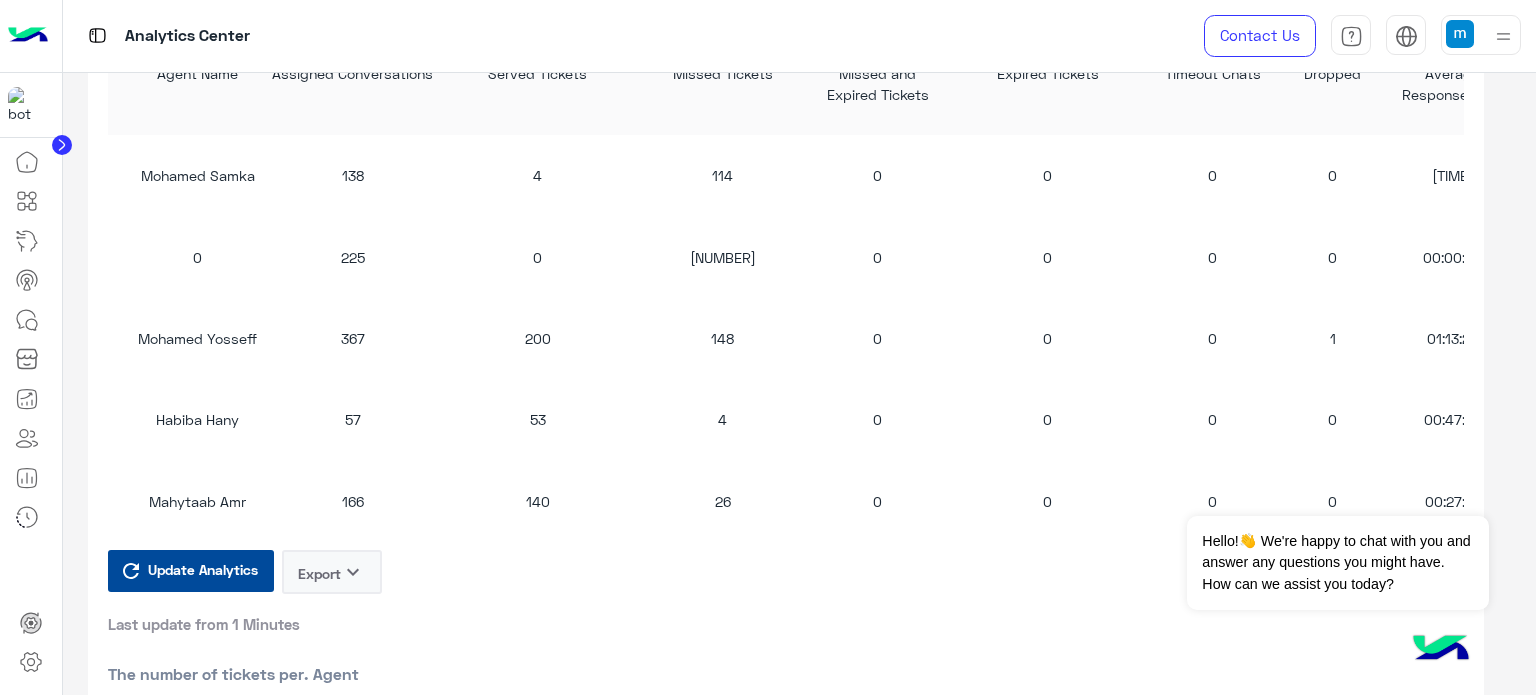 scroll, scrollTop: 2301, scrollLeft: 0, axis: vertical 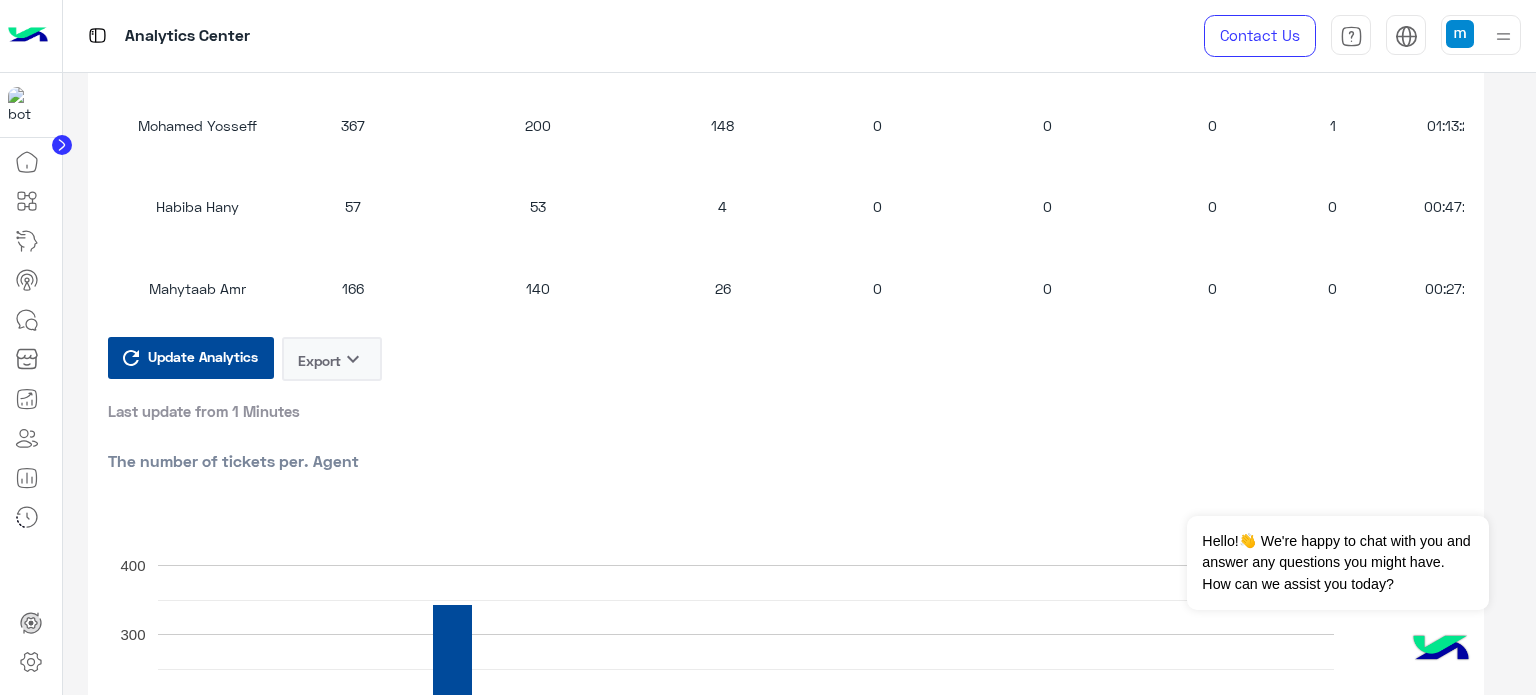 click on "keyboard_arrow_down" 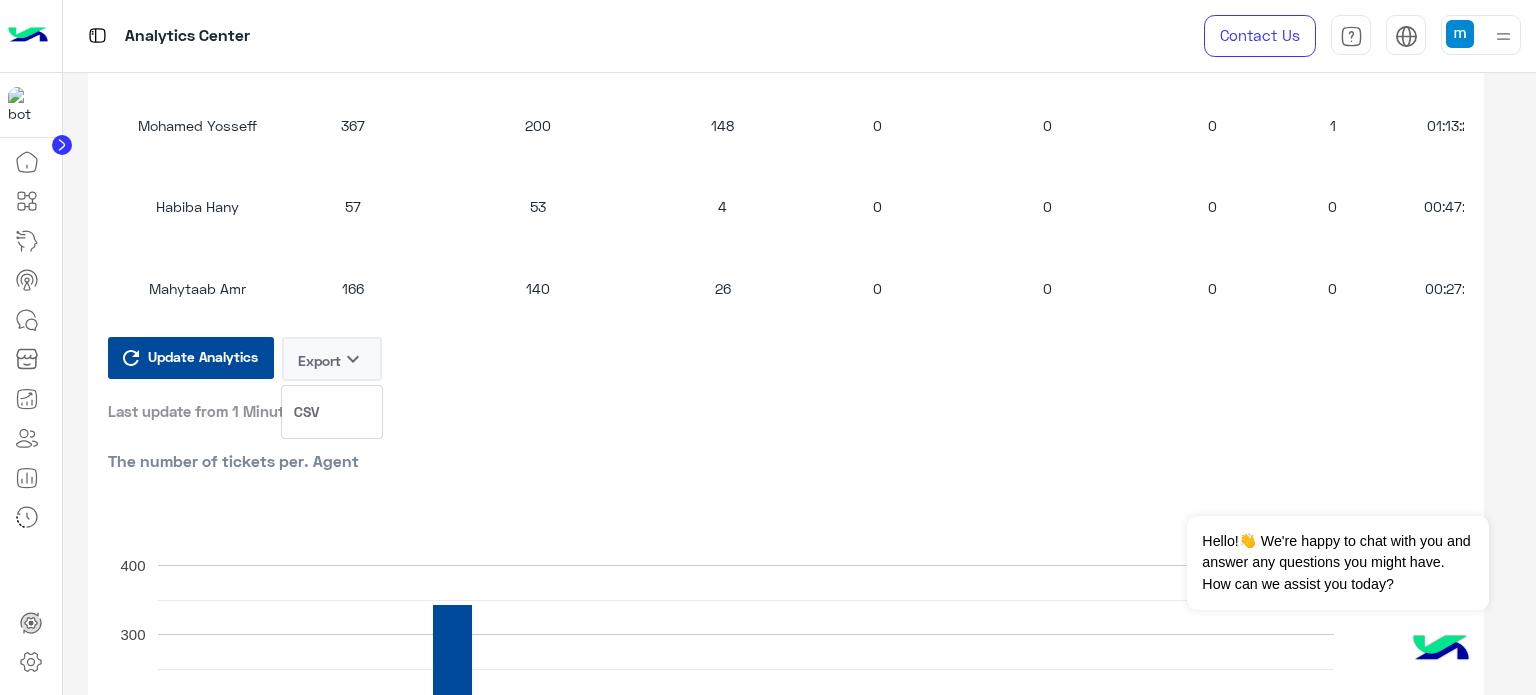 click on "CSV" 